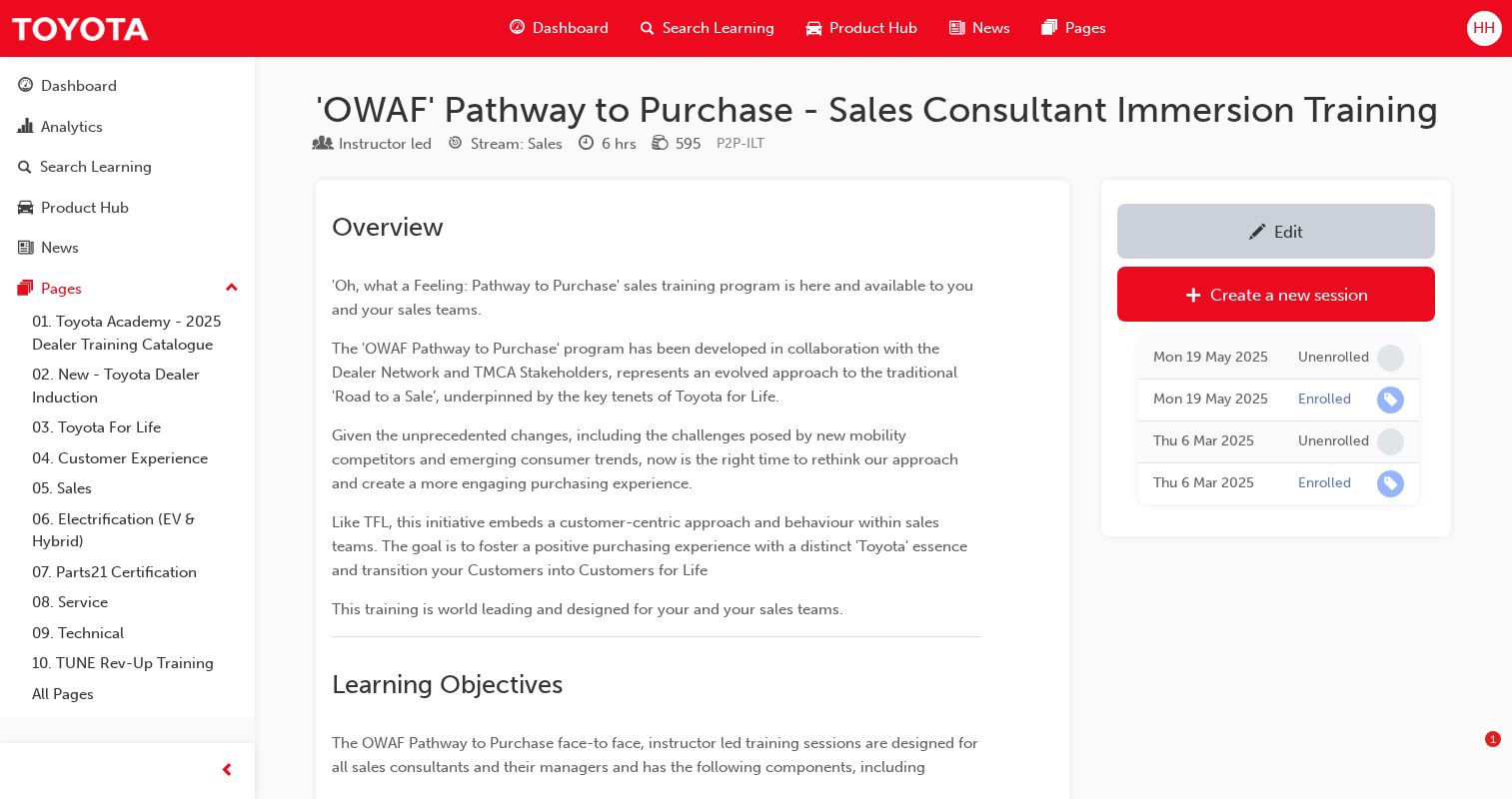 scroll, scrollTop: 3855, scrollLeft: 0, axis: vertical 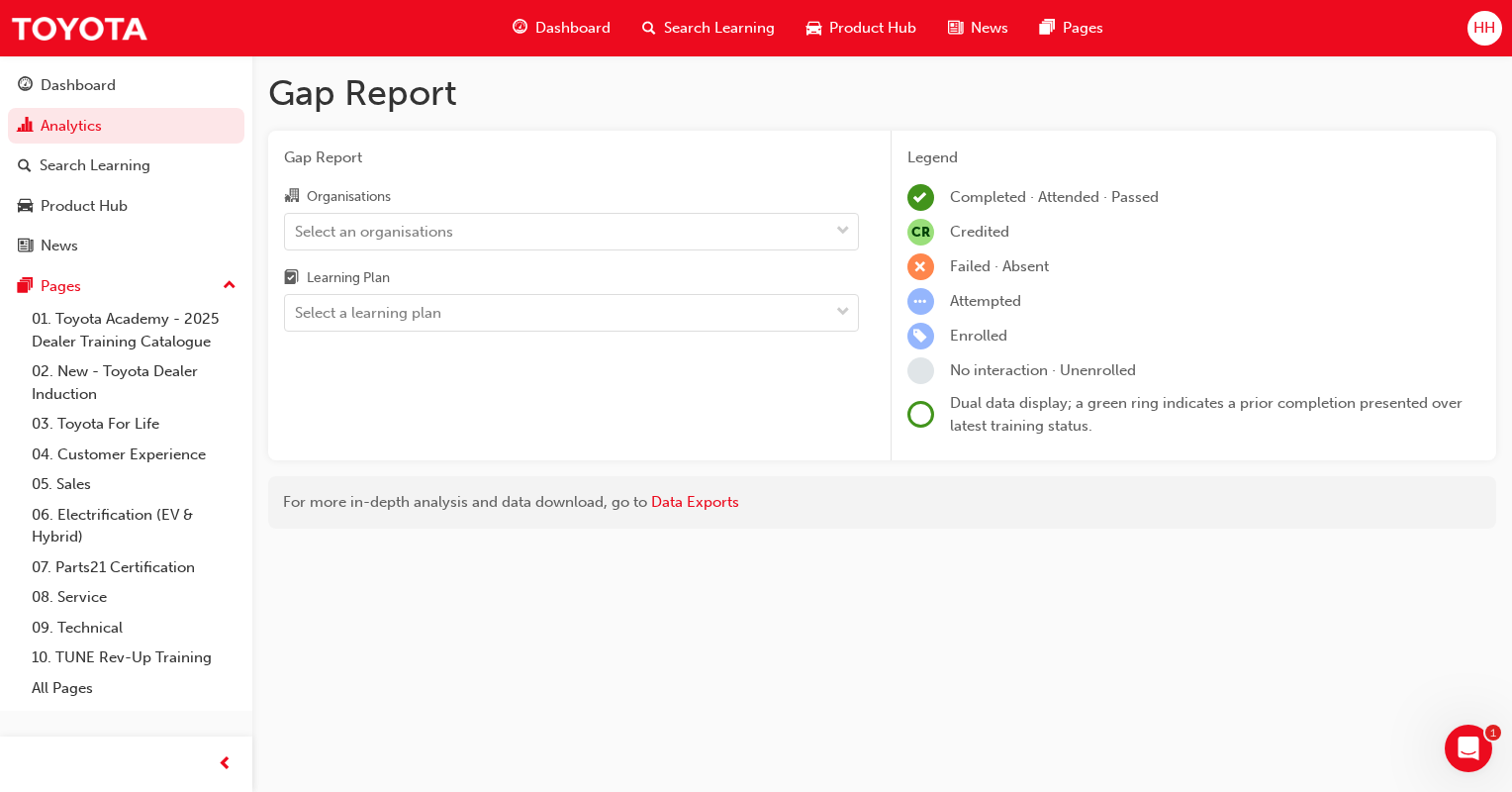 click on "Search Learning" at bounding box center [719, 28] 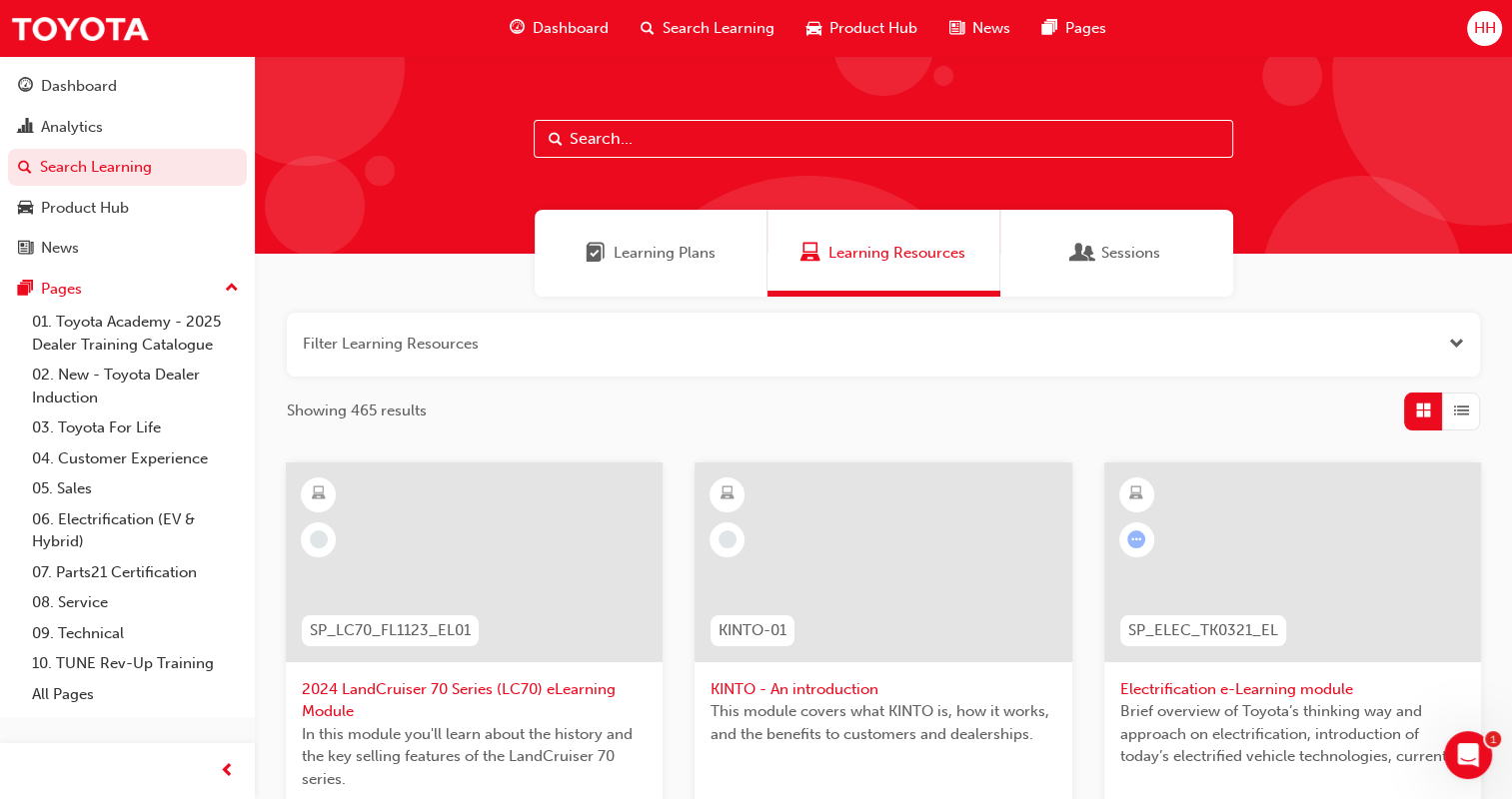 click on "Learning Plans" at bounding box center [665, 253] 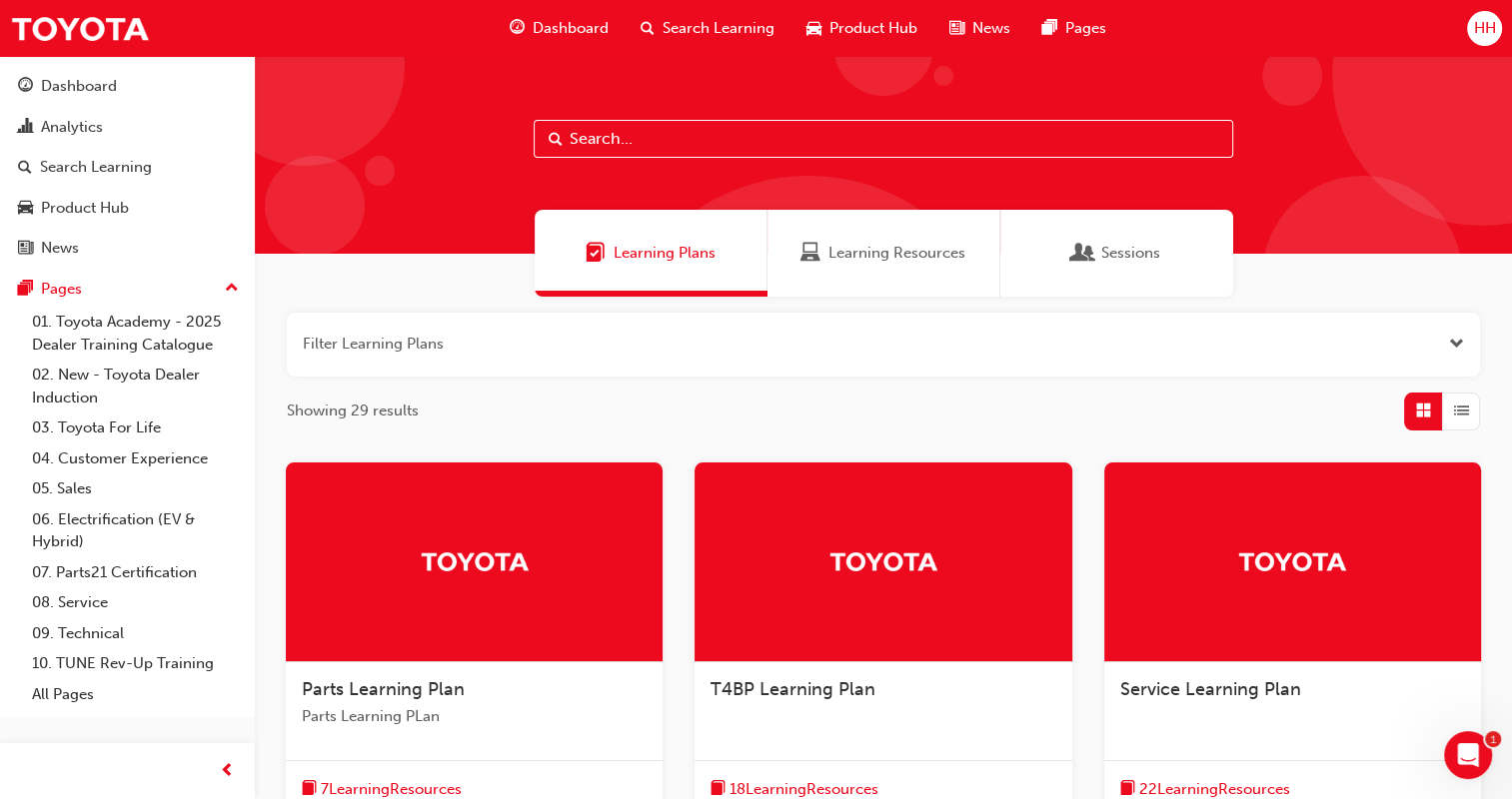 click at bounding box center (883, 345) 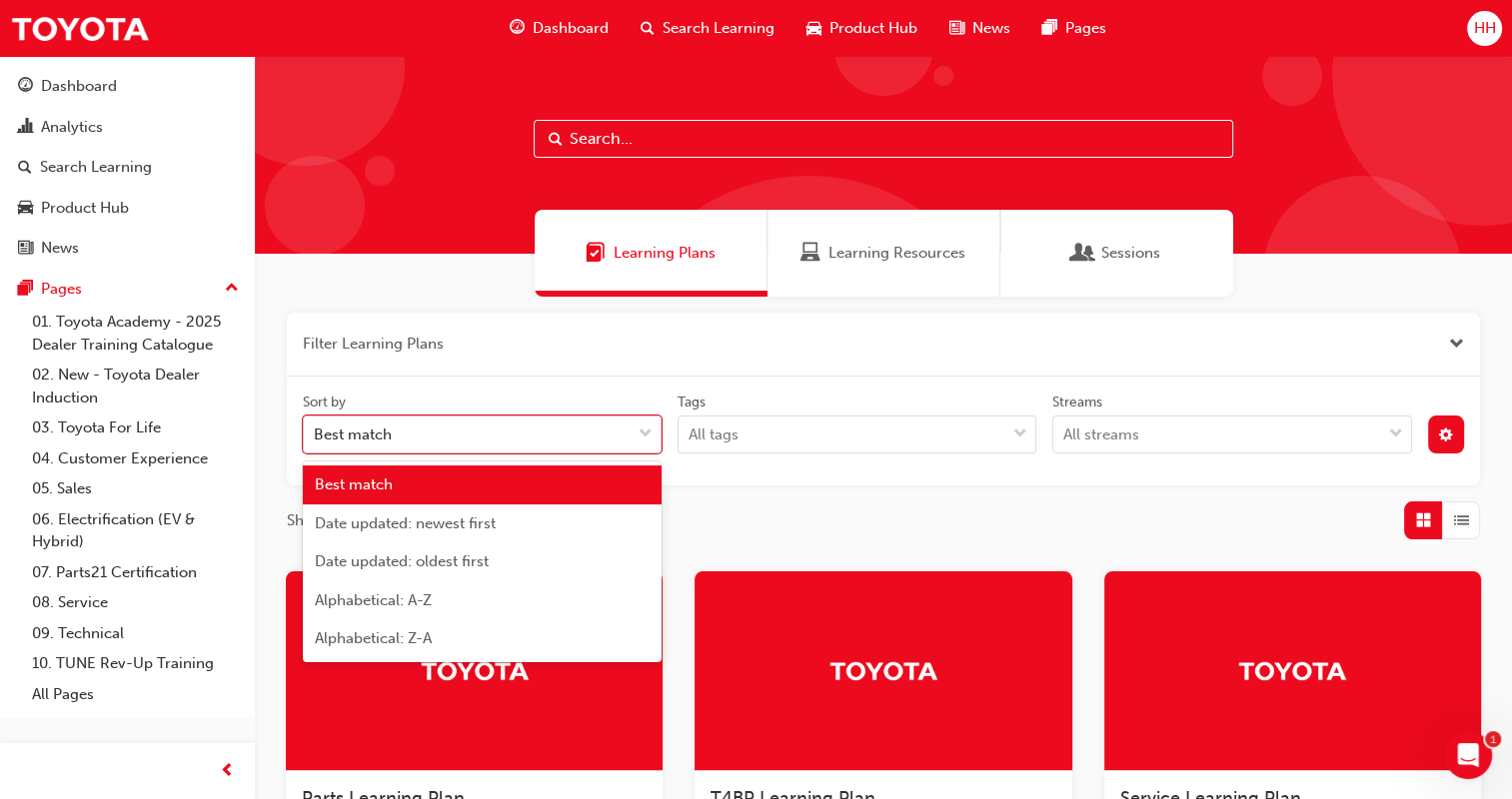 click on "Best match" at bounding box center [467, 434] 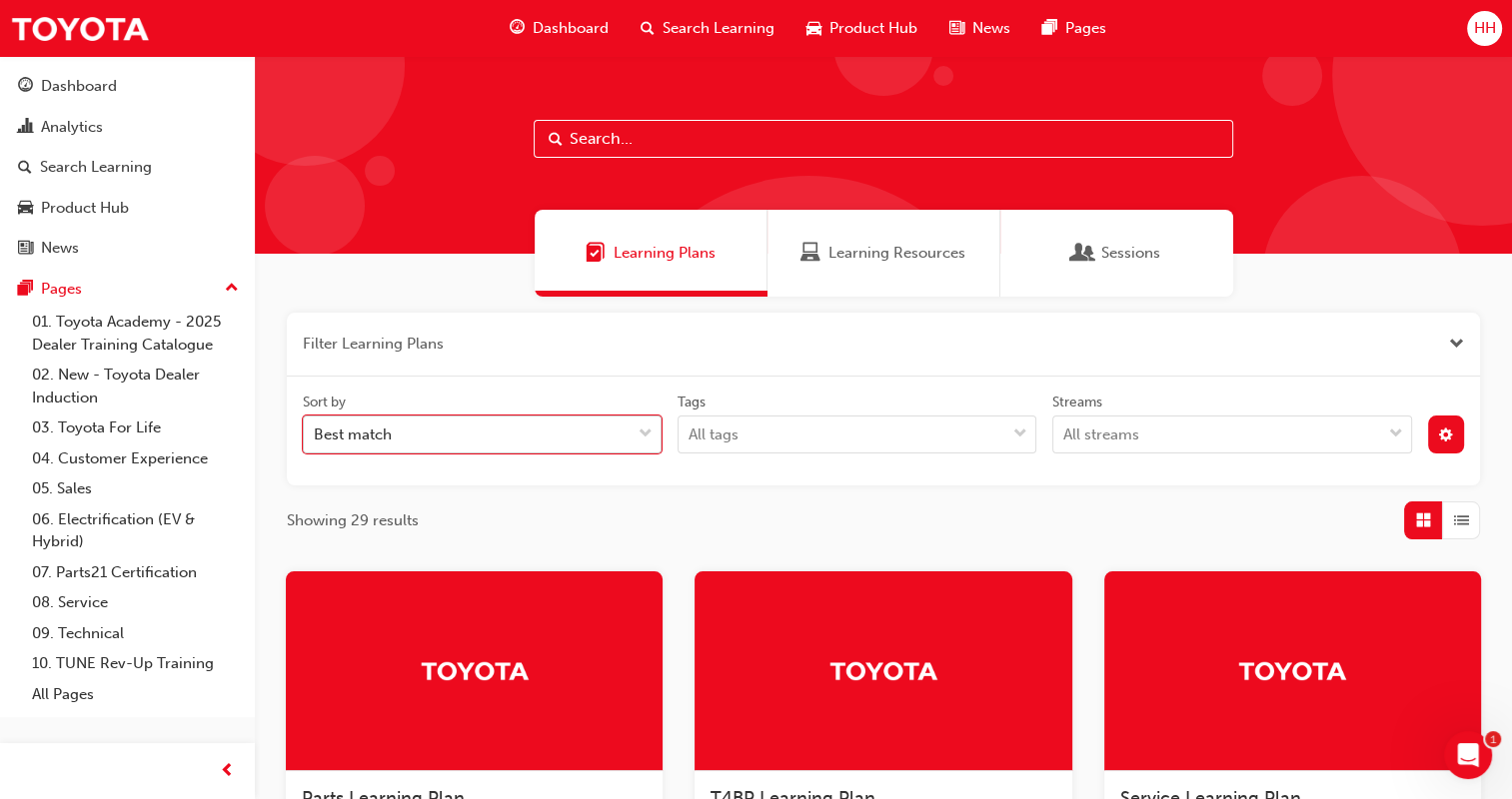 click at bounding box center (646, 434) 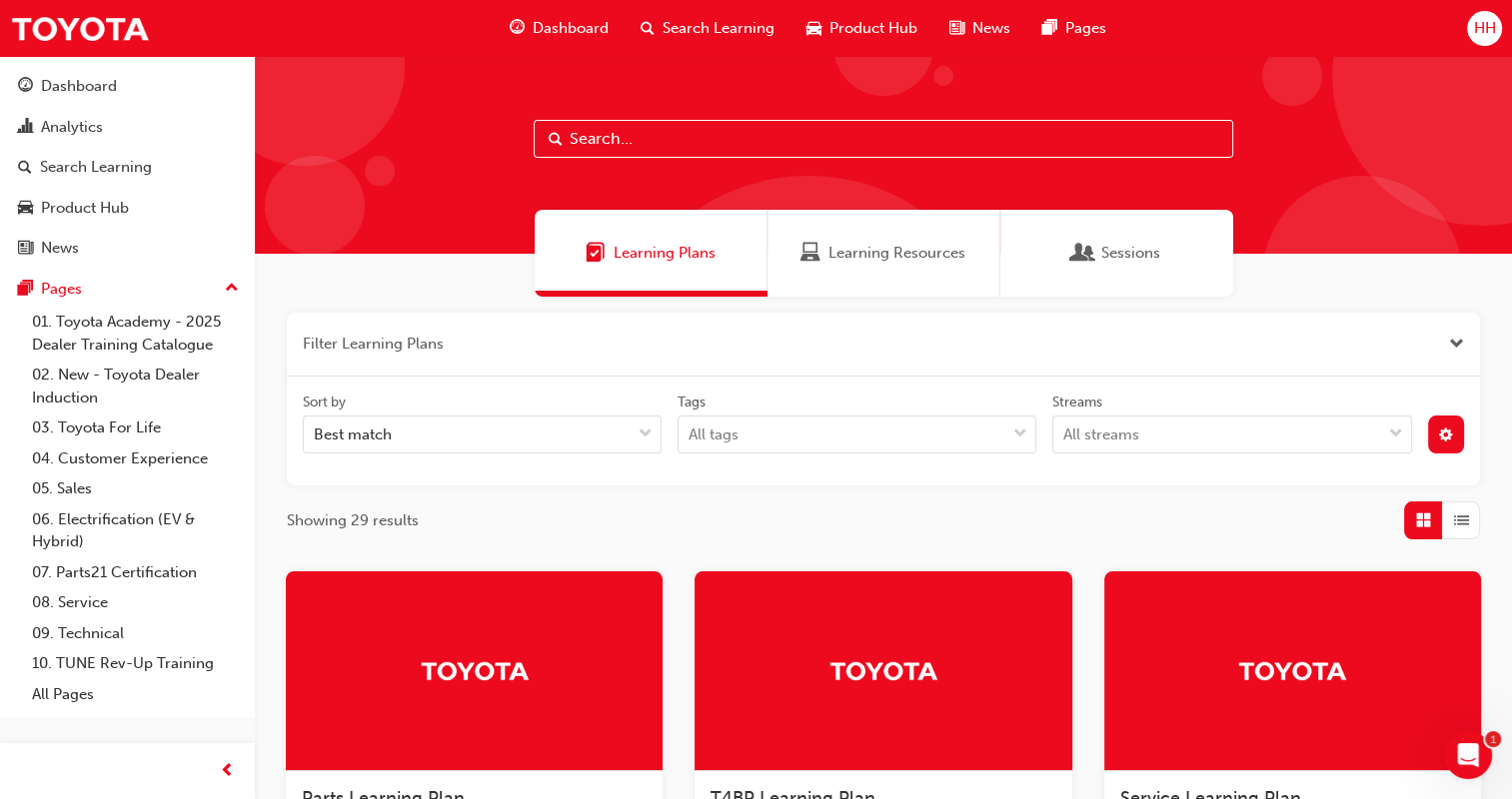 click at bounding box center [883, 345] 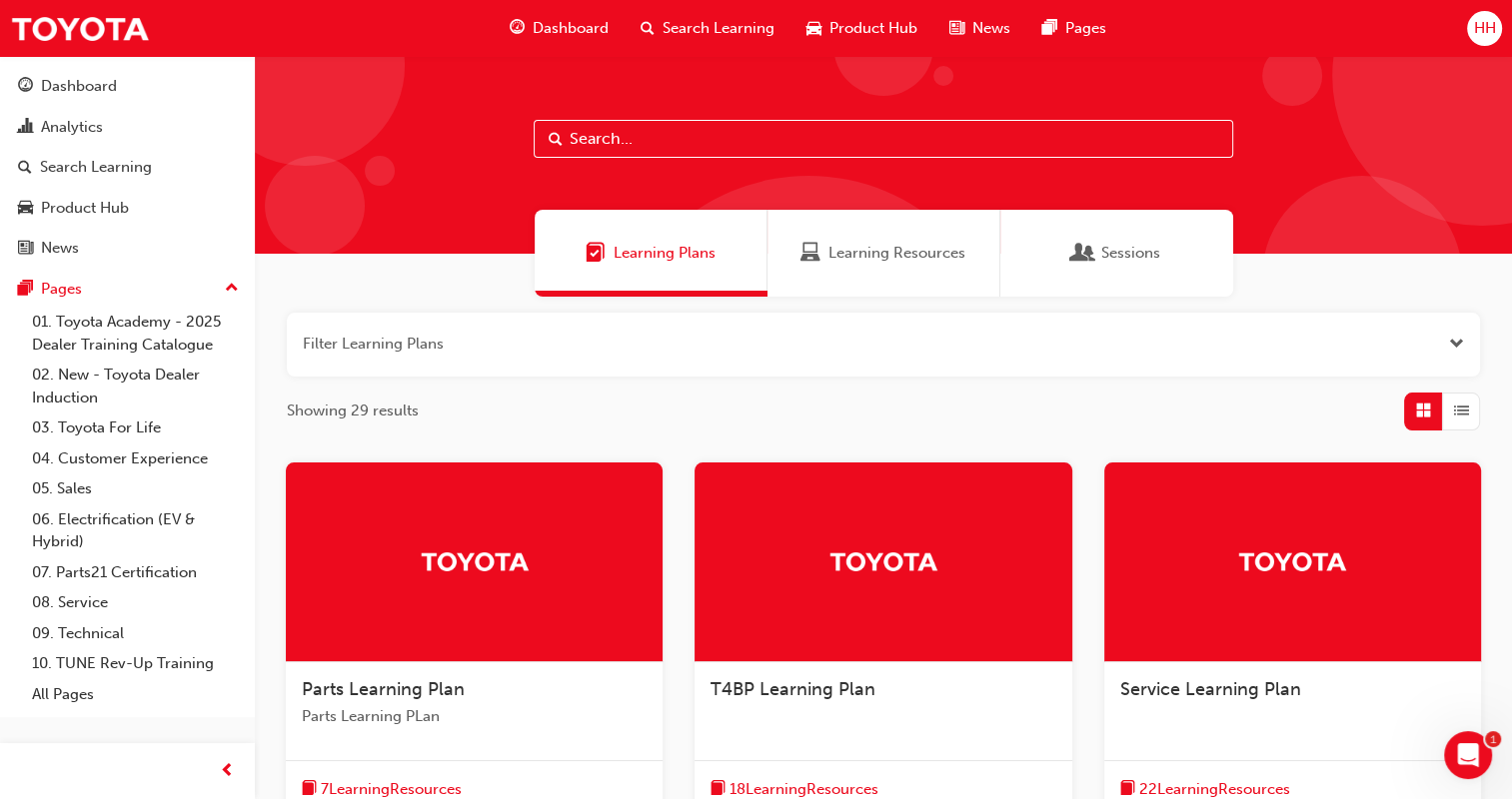 click at bounding box center (883, 345) 